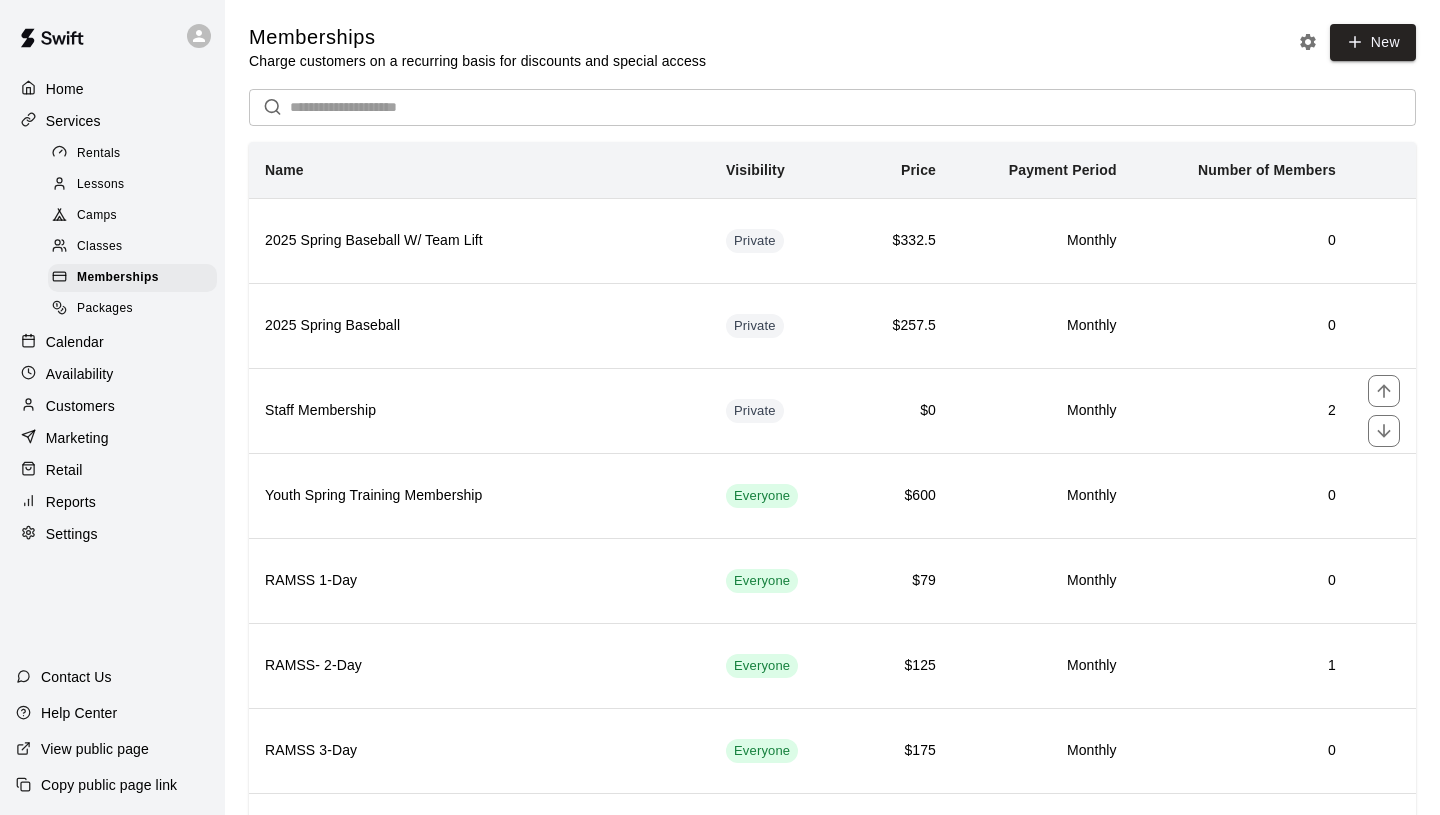 click on "Westonka Fall Team" at bounding box center (479, 3216) 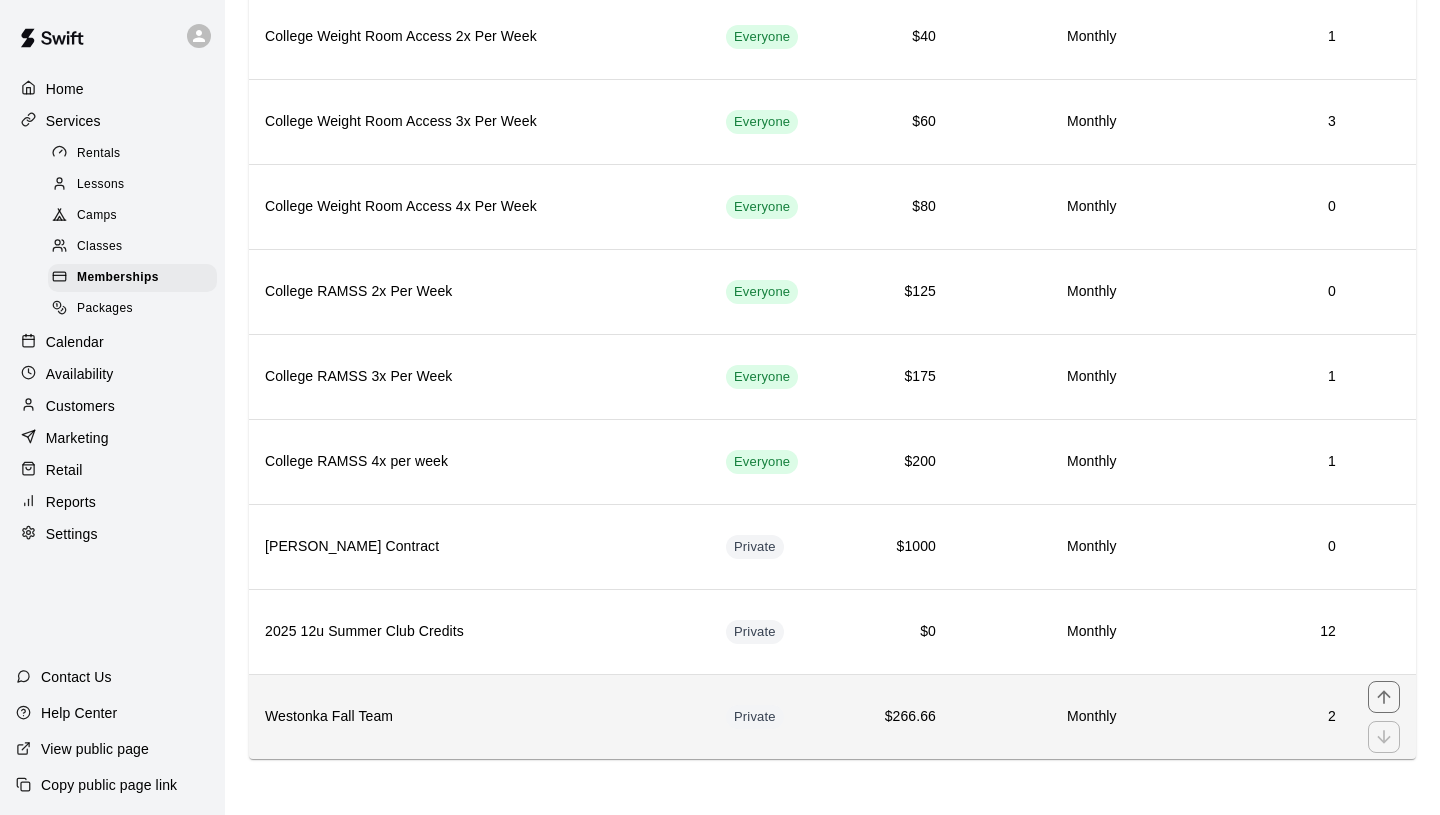 scroll, scrollTop: 2499, scrollLeft: 0, axis: vertical 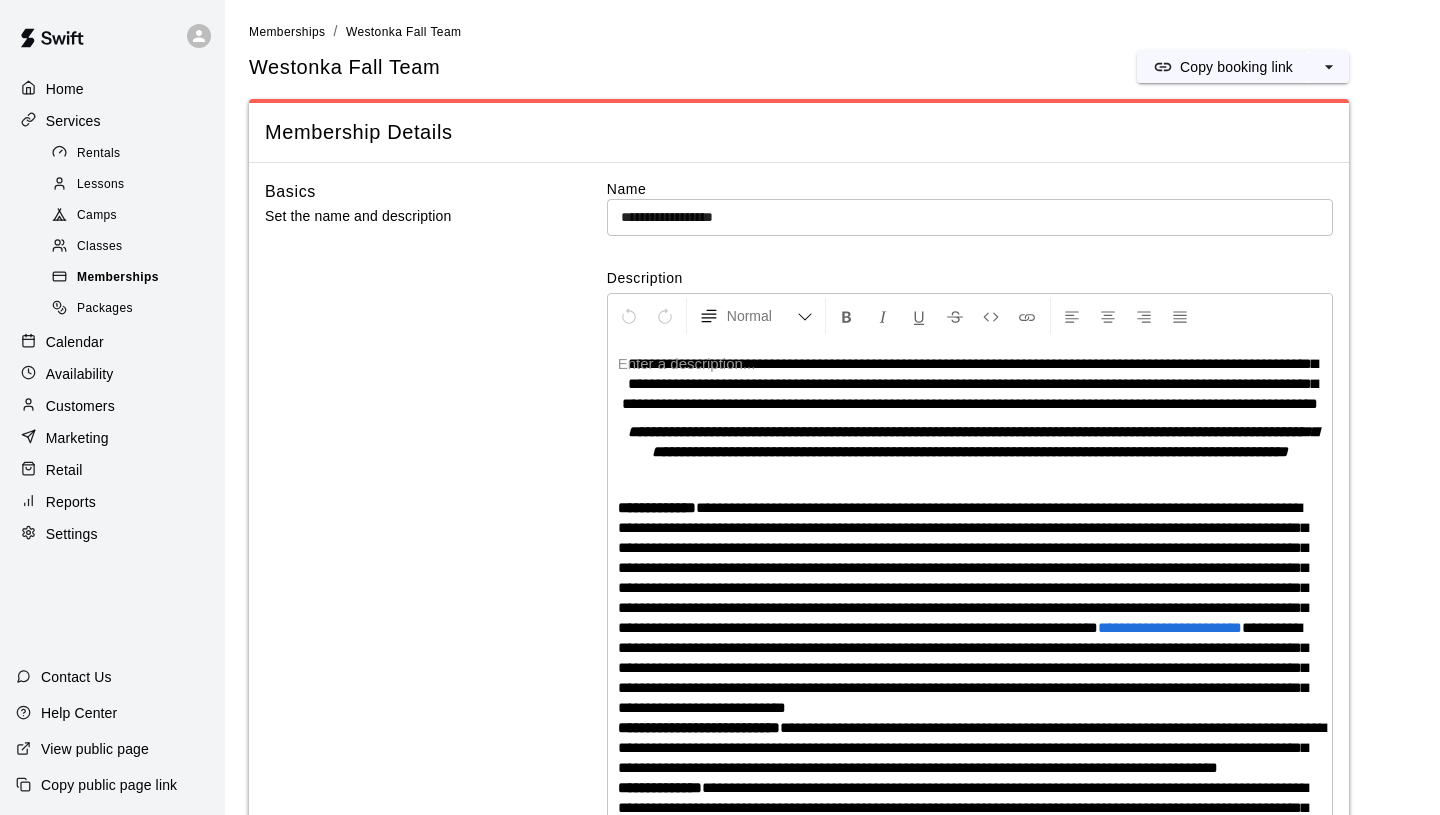 click on "Memberships" at bounding box center [118, 278] 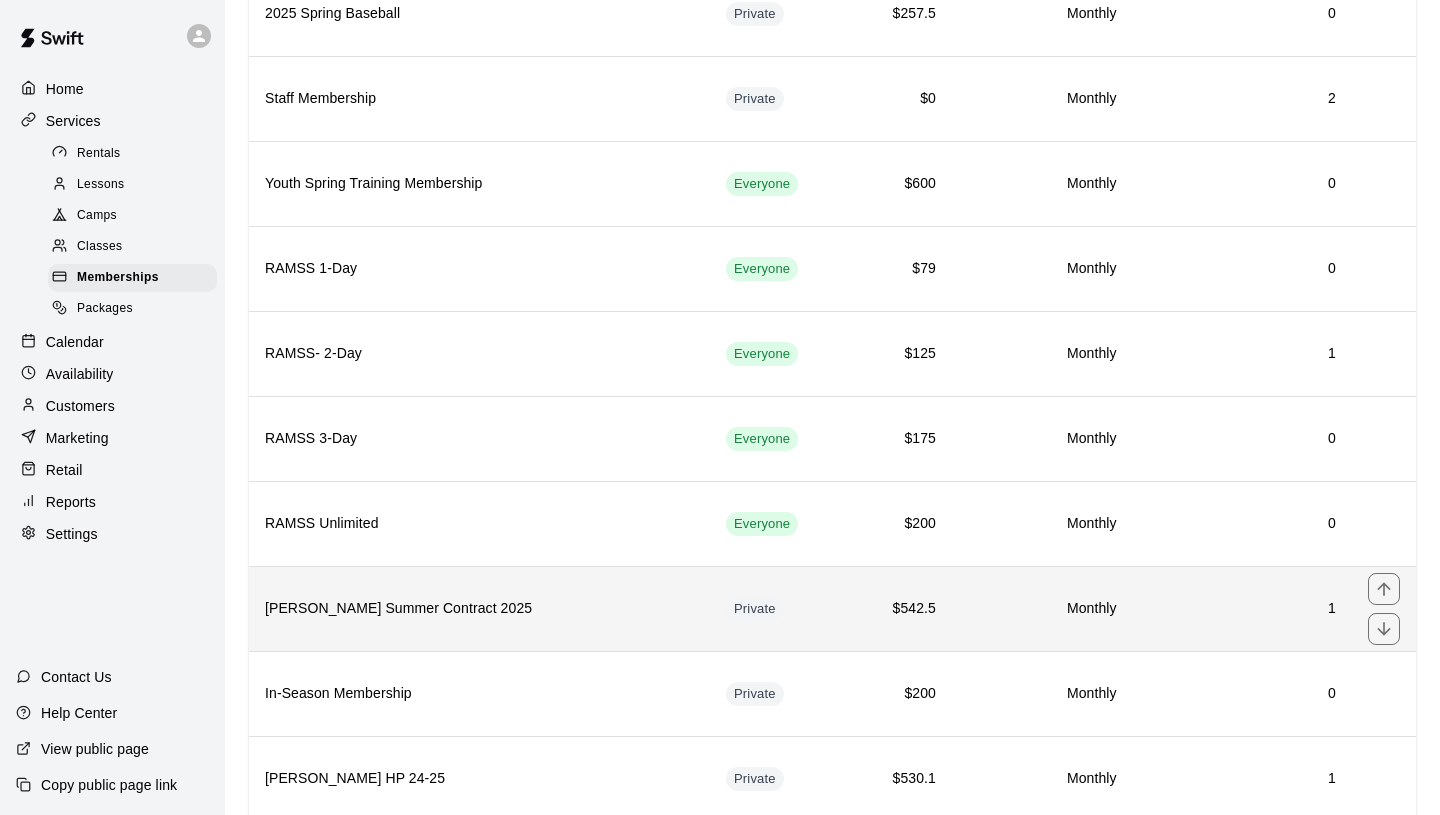 scroll, scrollTop: 0, scrollLeft: 0, axis: both 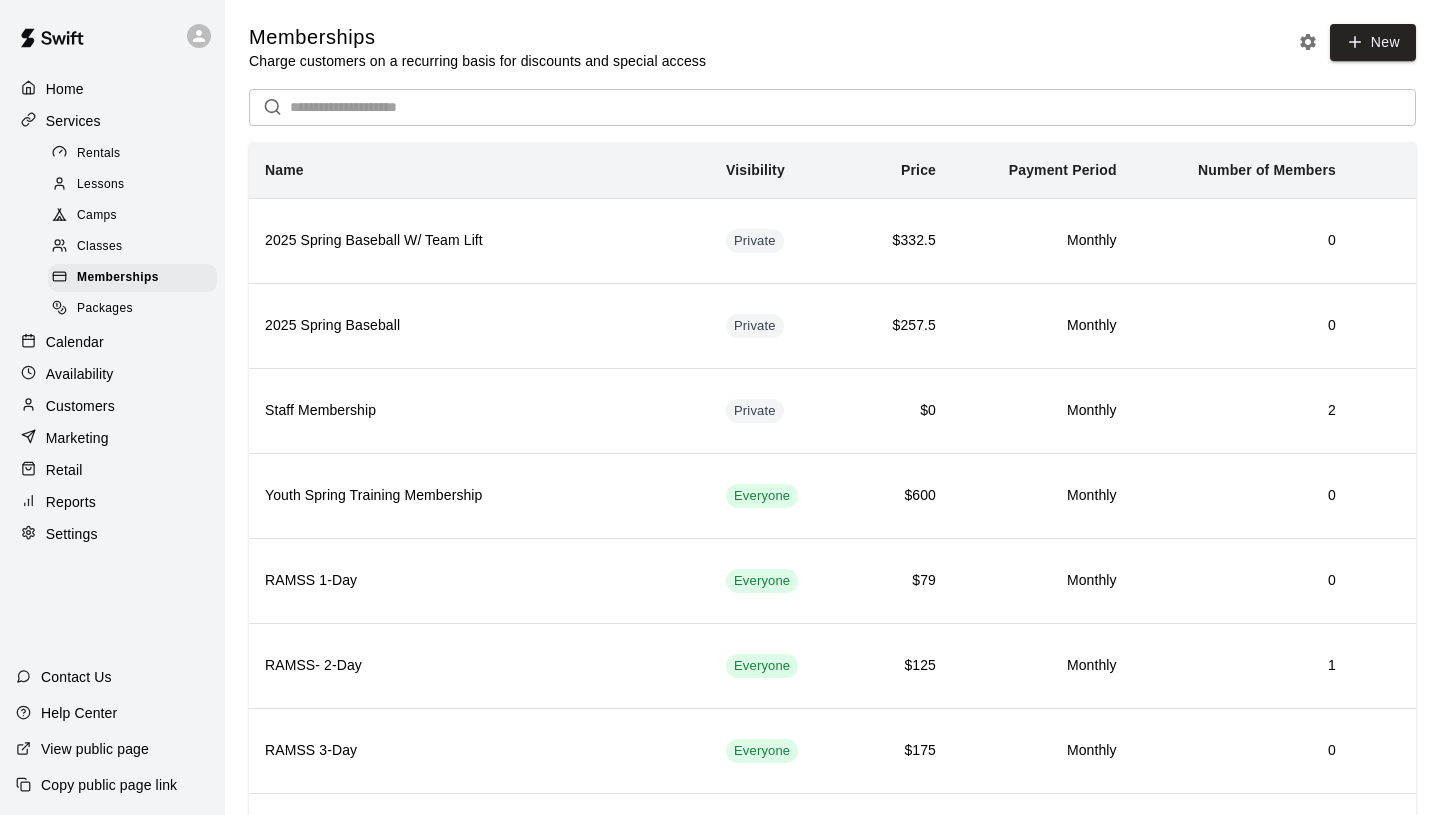 click on "Customers" at bounding box center (112, 406) 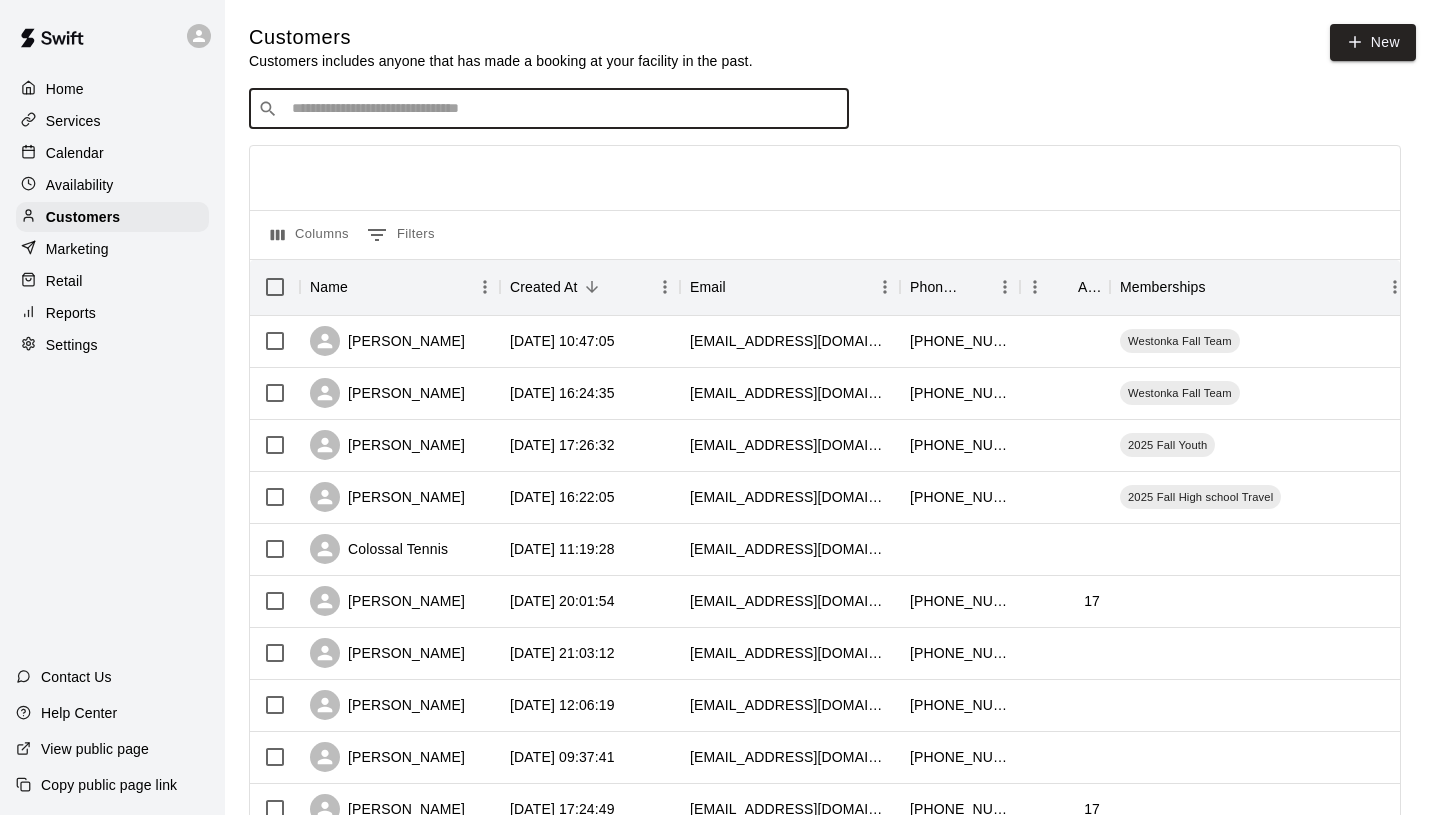 click at bounding box center (563, 109) 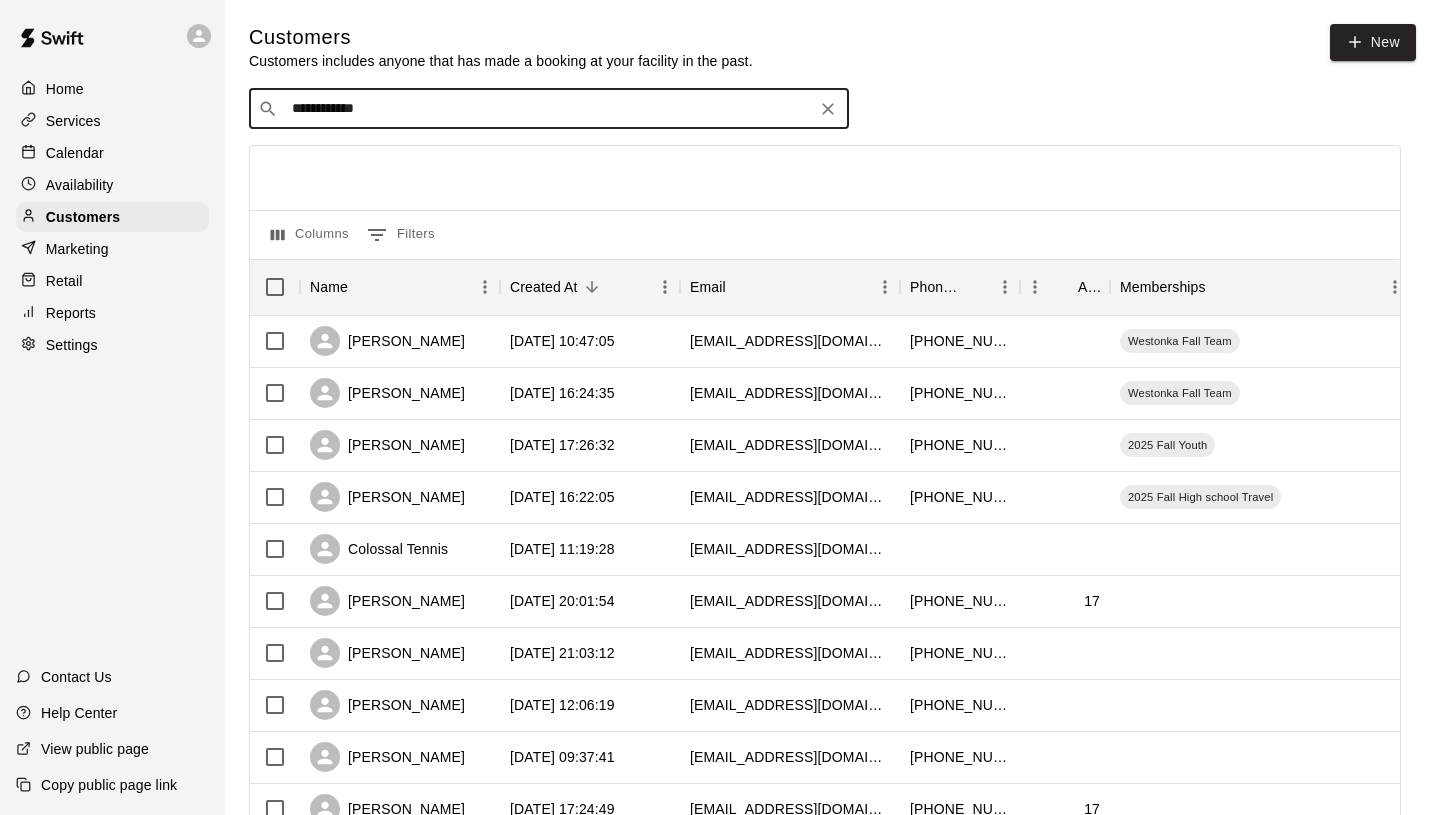 type on "**********" 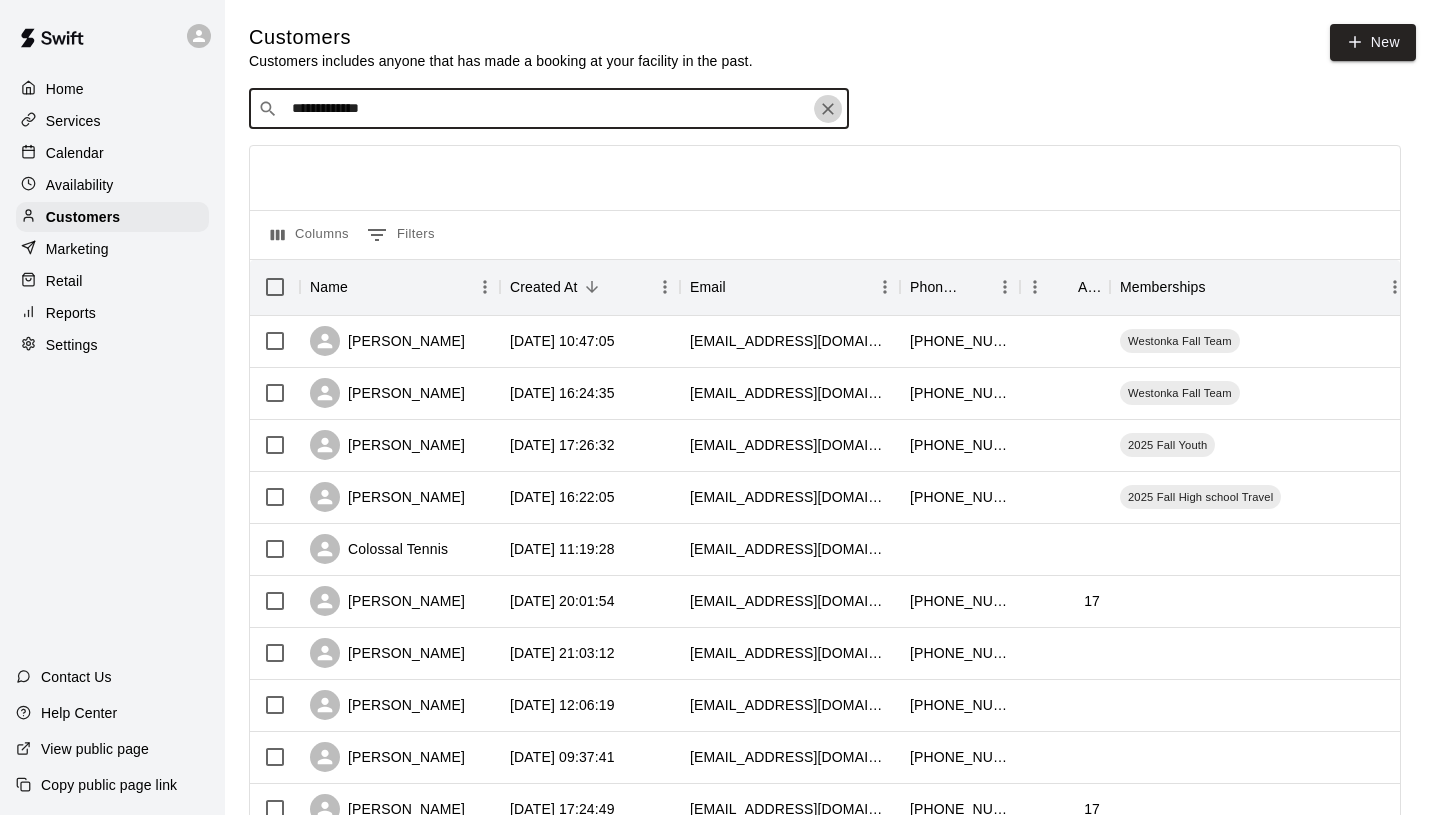 click 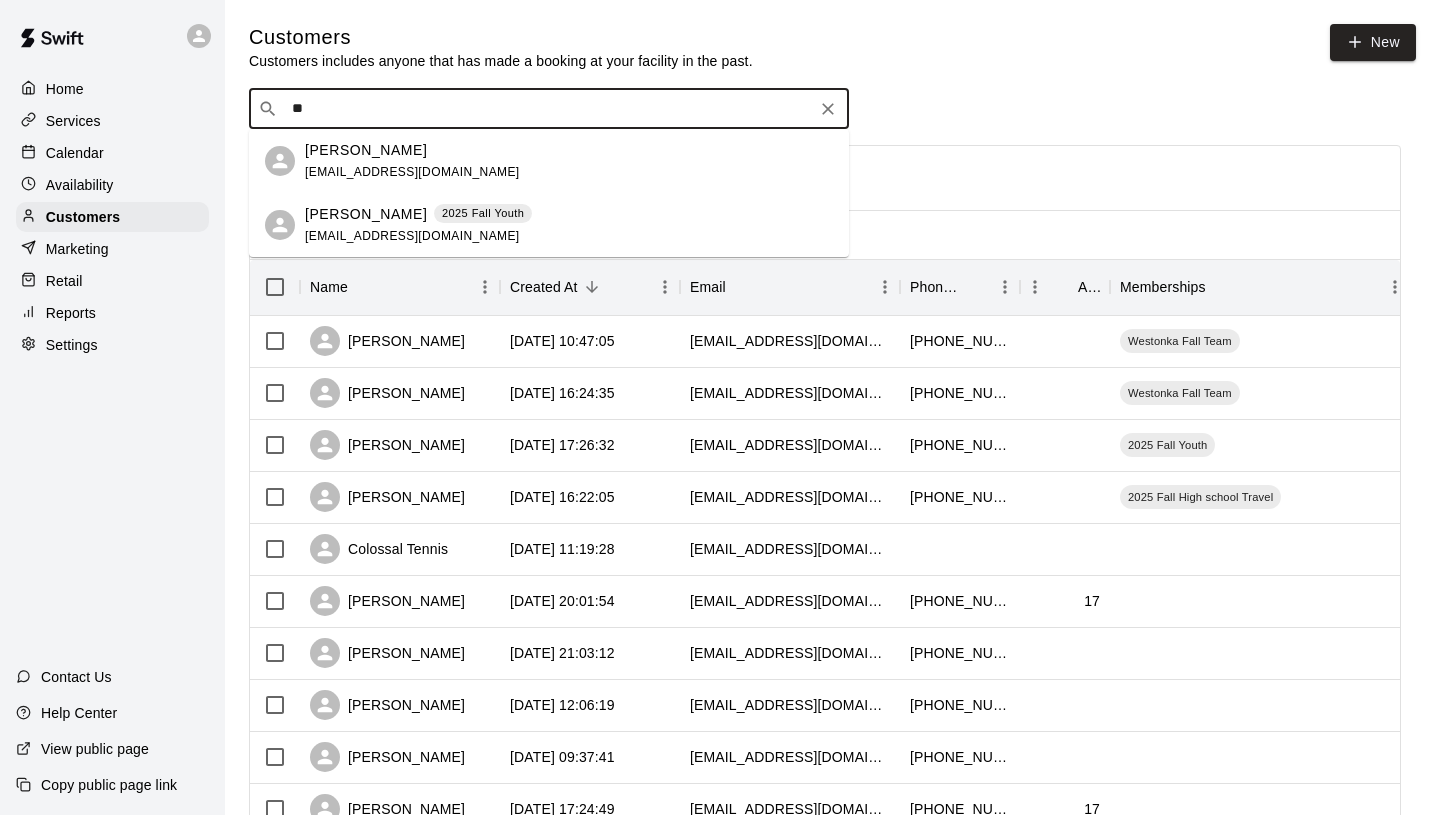 type on "*" 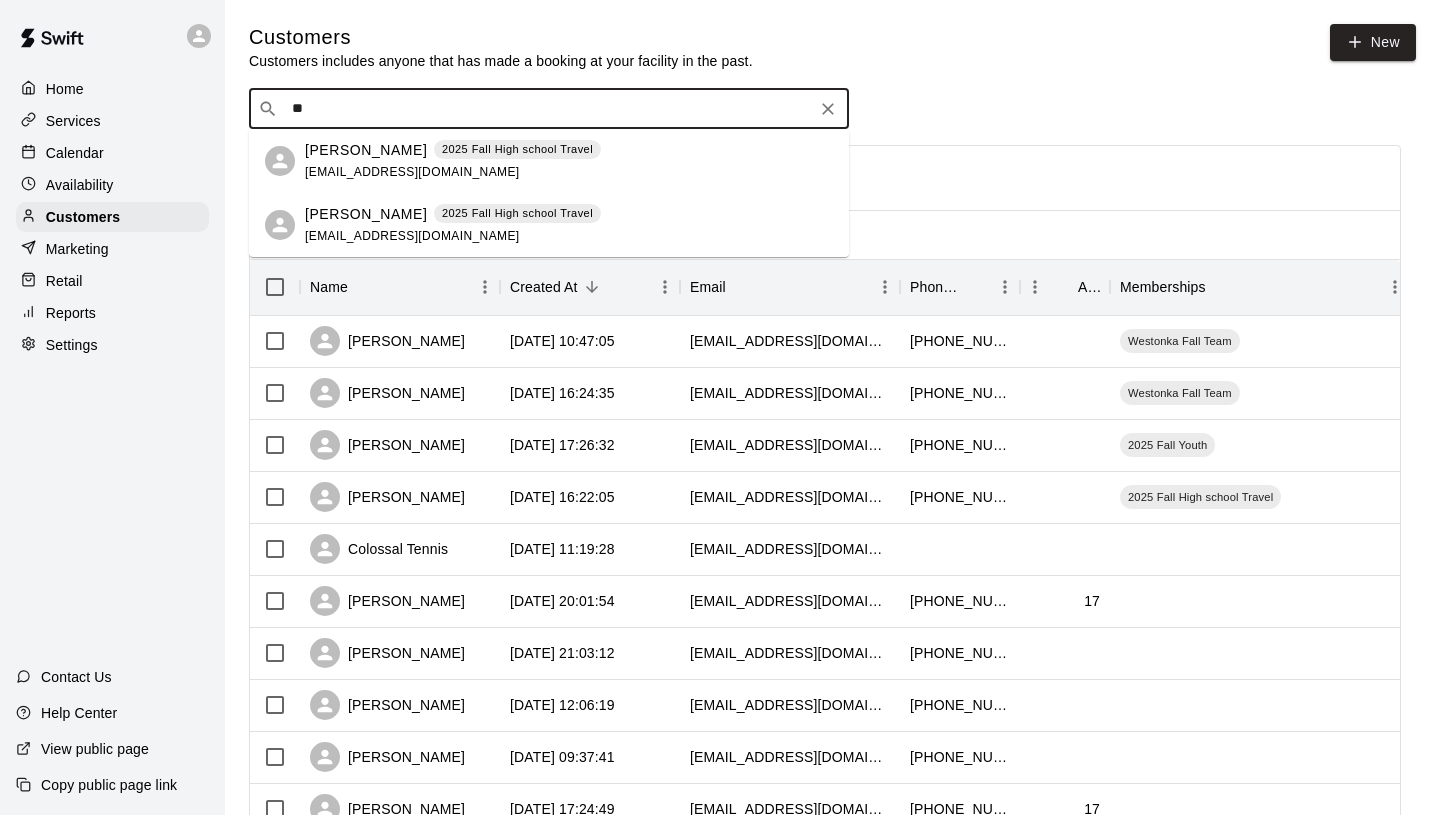 type on "*" 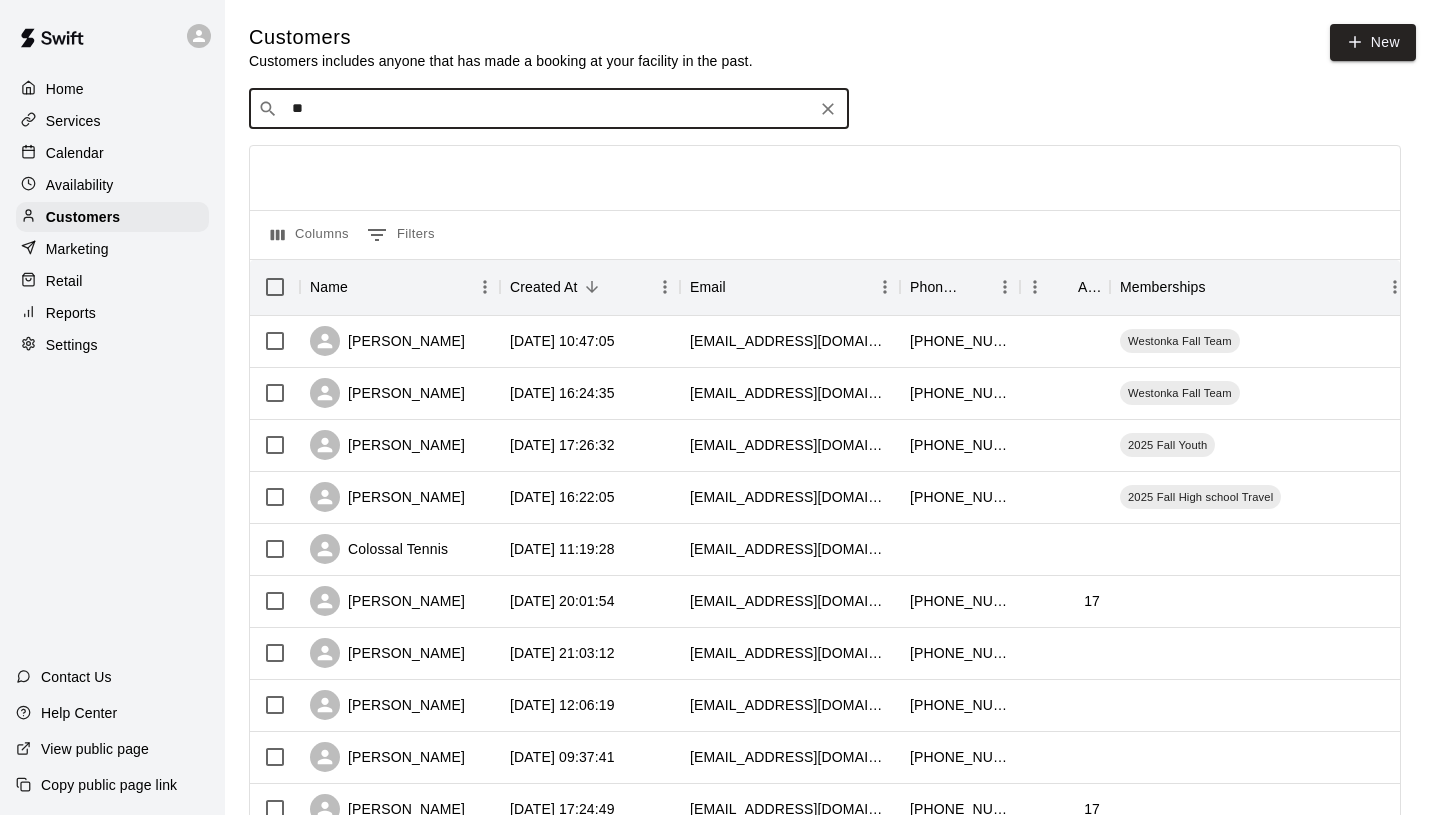 type on "*" 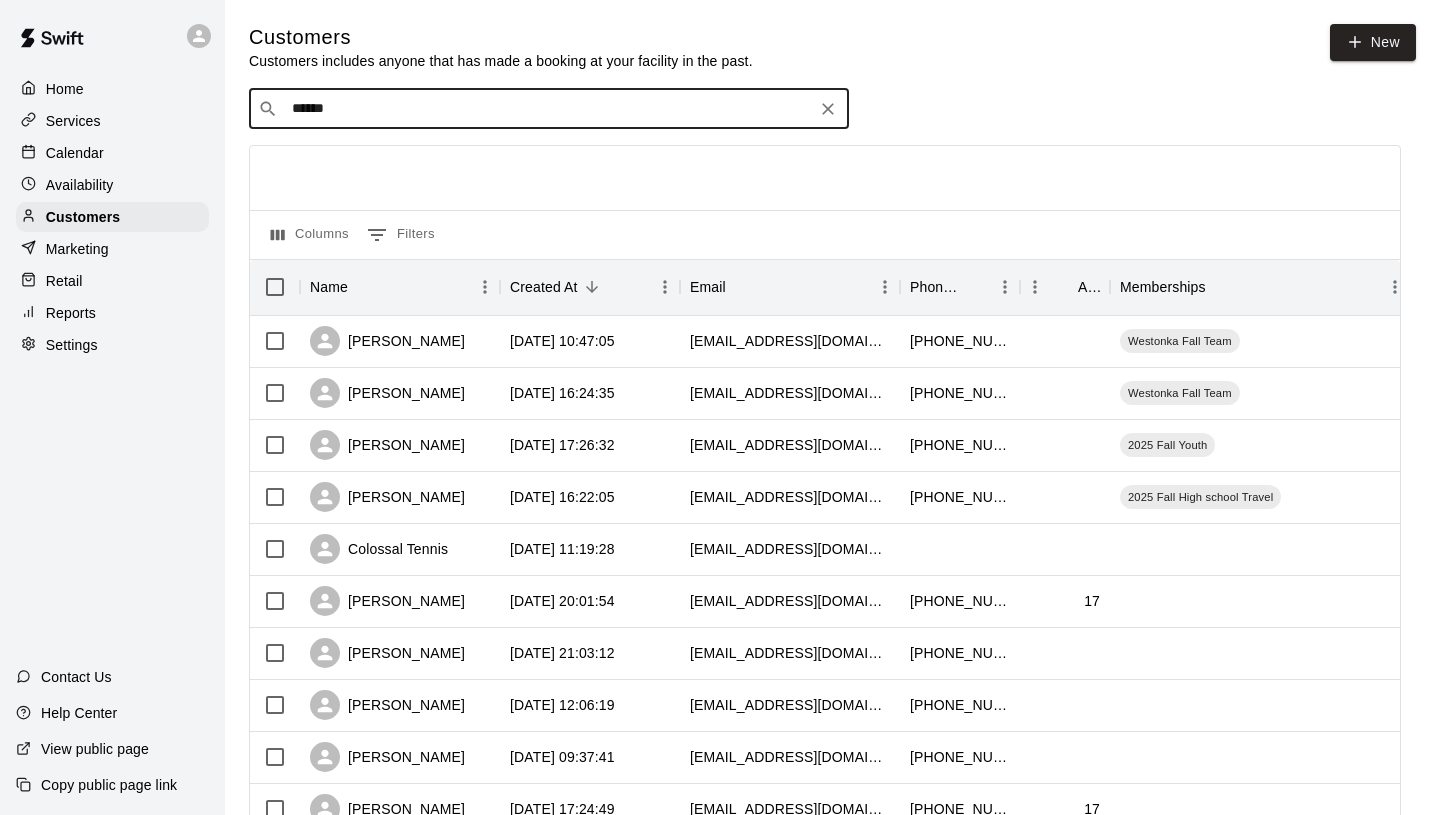 type on "*******" 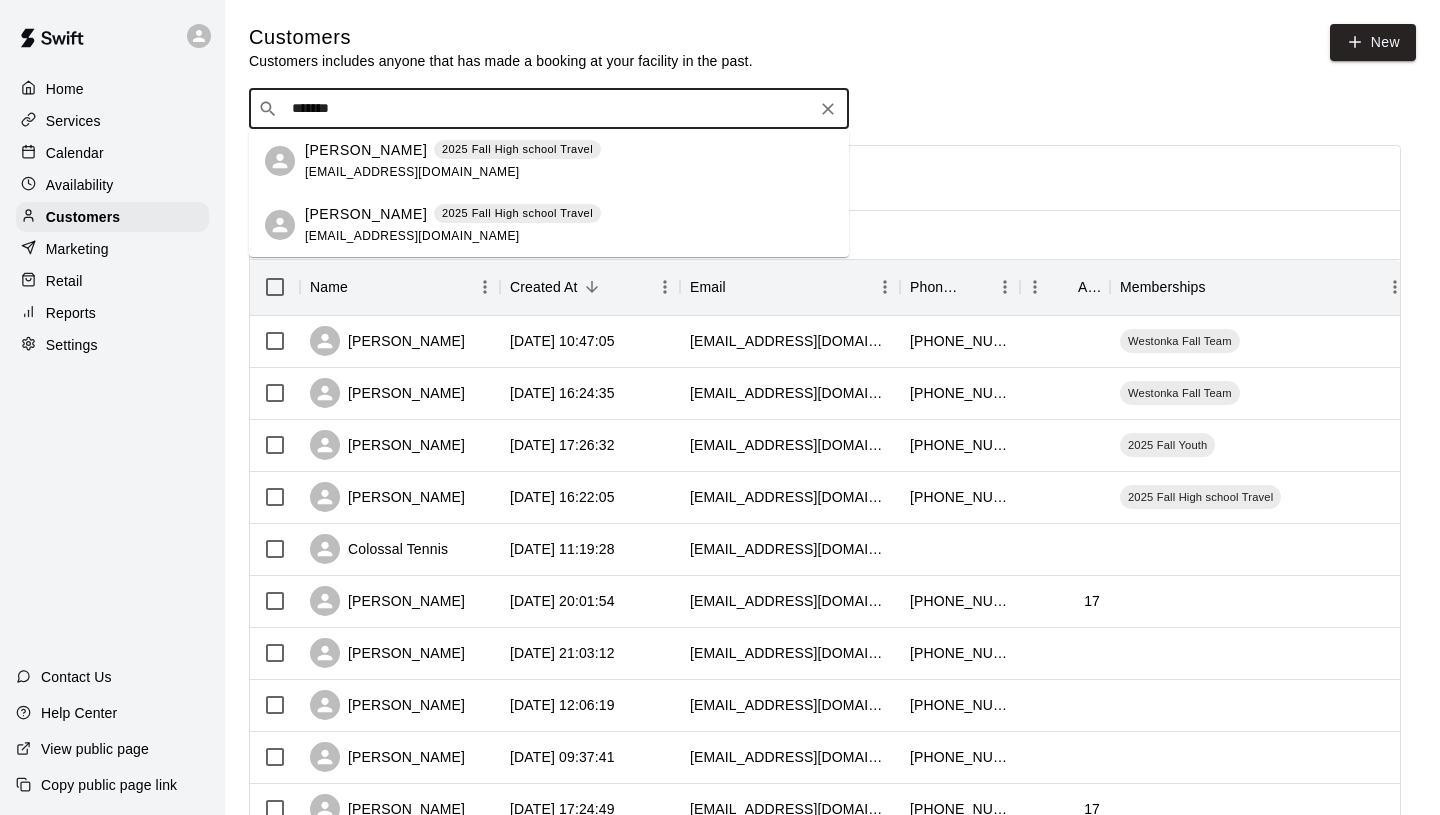 click 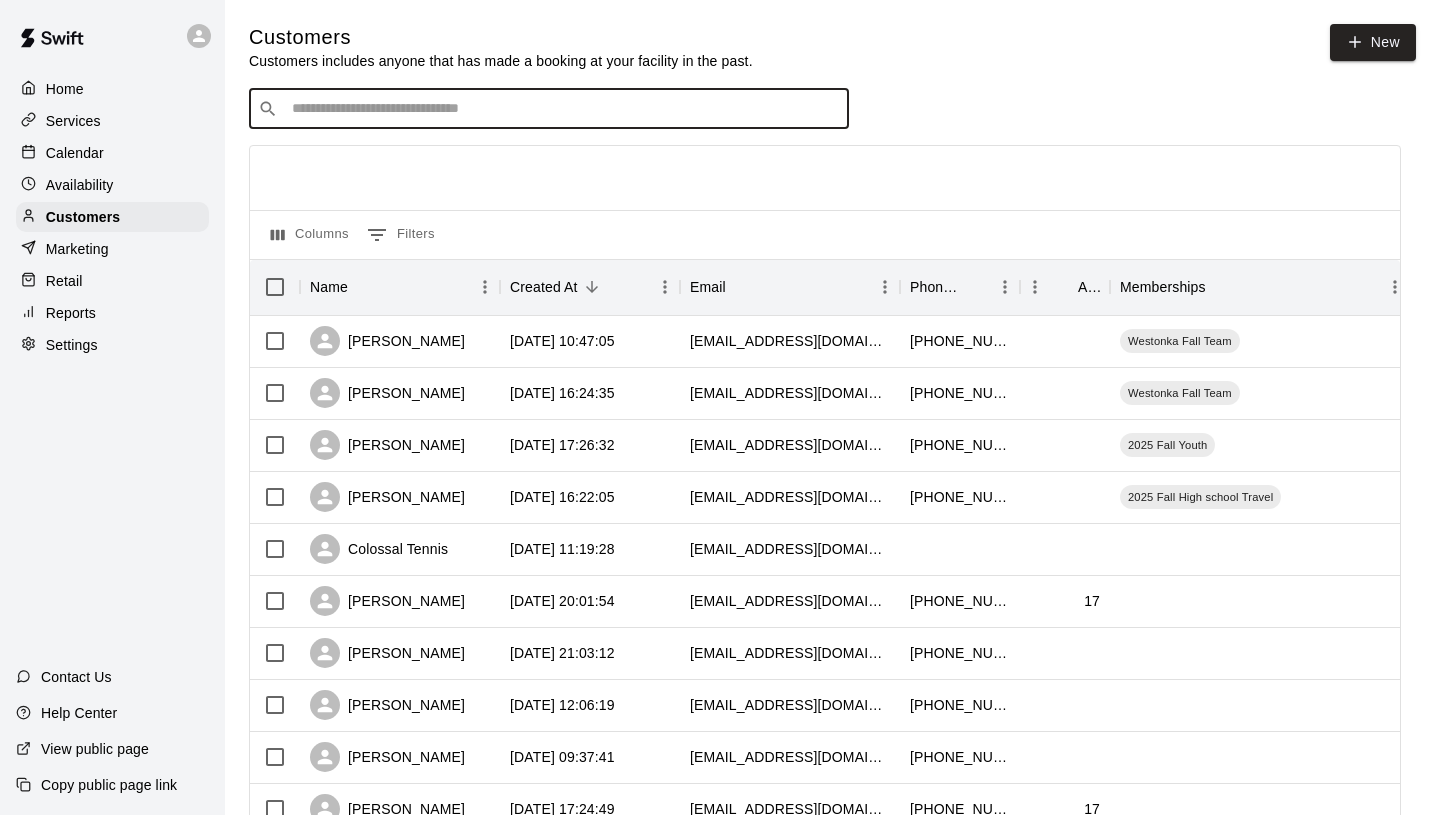 click on "Services" at bounding box center (73, 121) 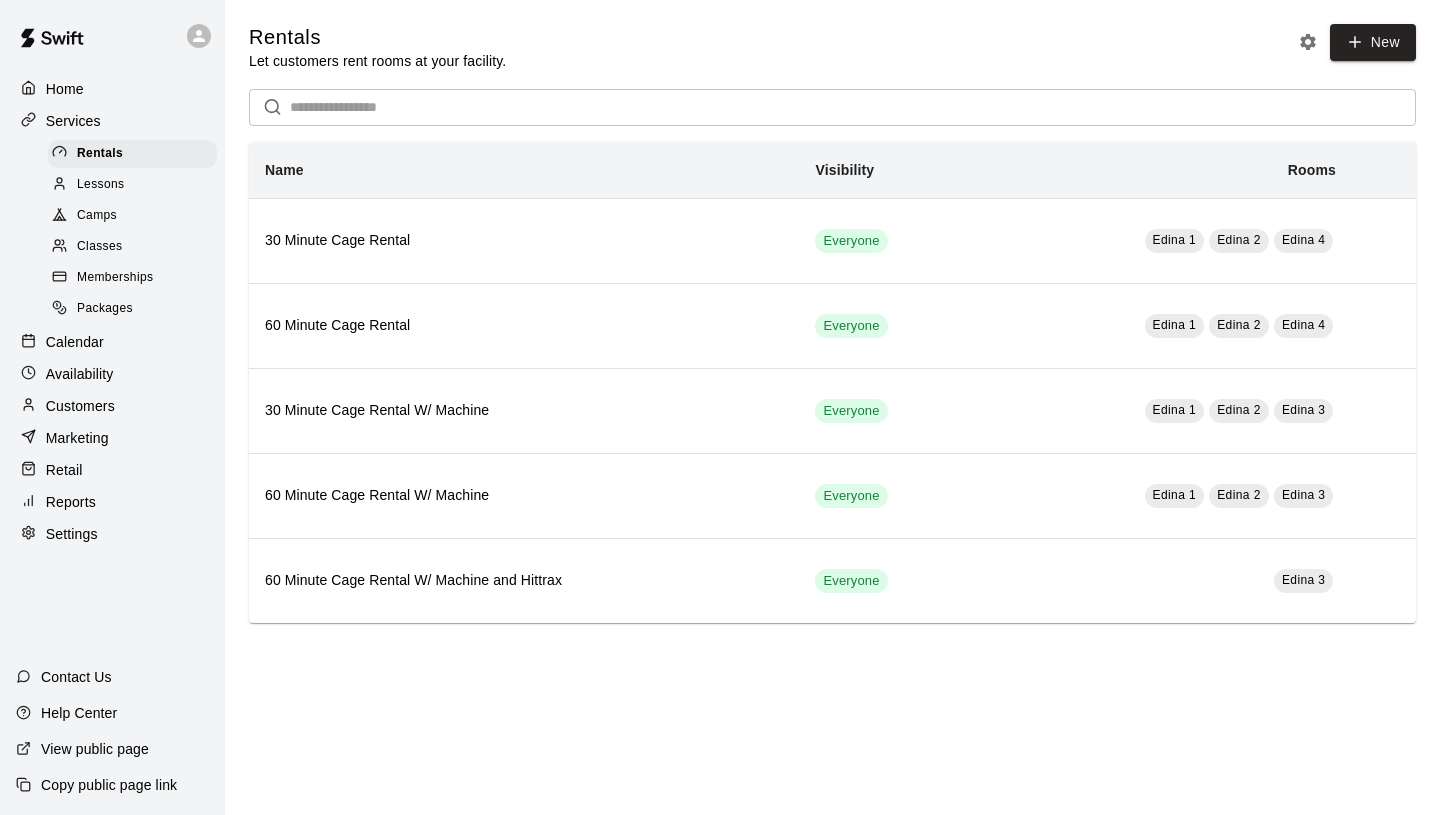 click on "Memberships" at bounding box center (115, 278) 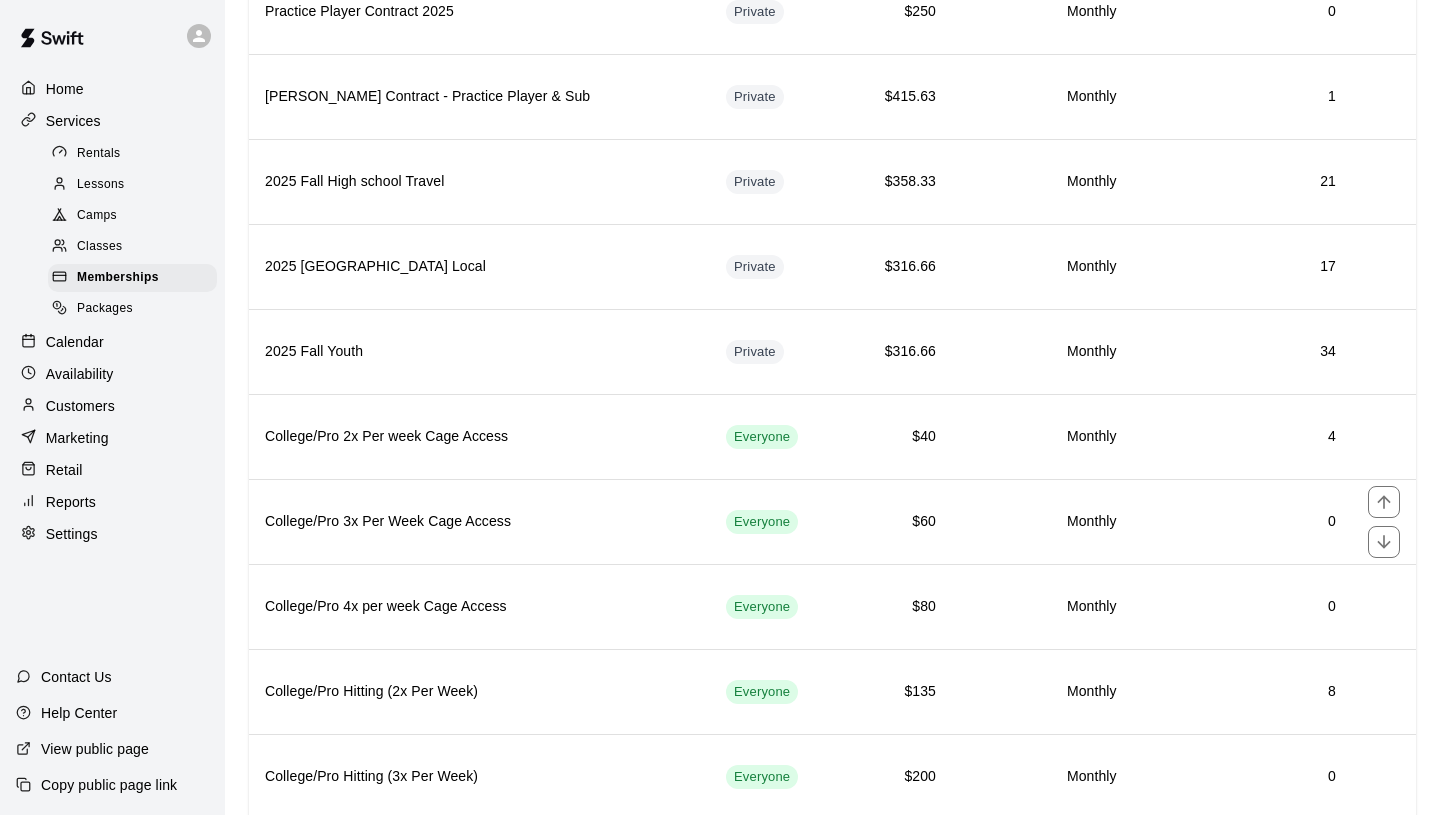 scroll, scrollTop: 1066, scrollLeft: 0, axis: vertical 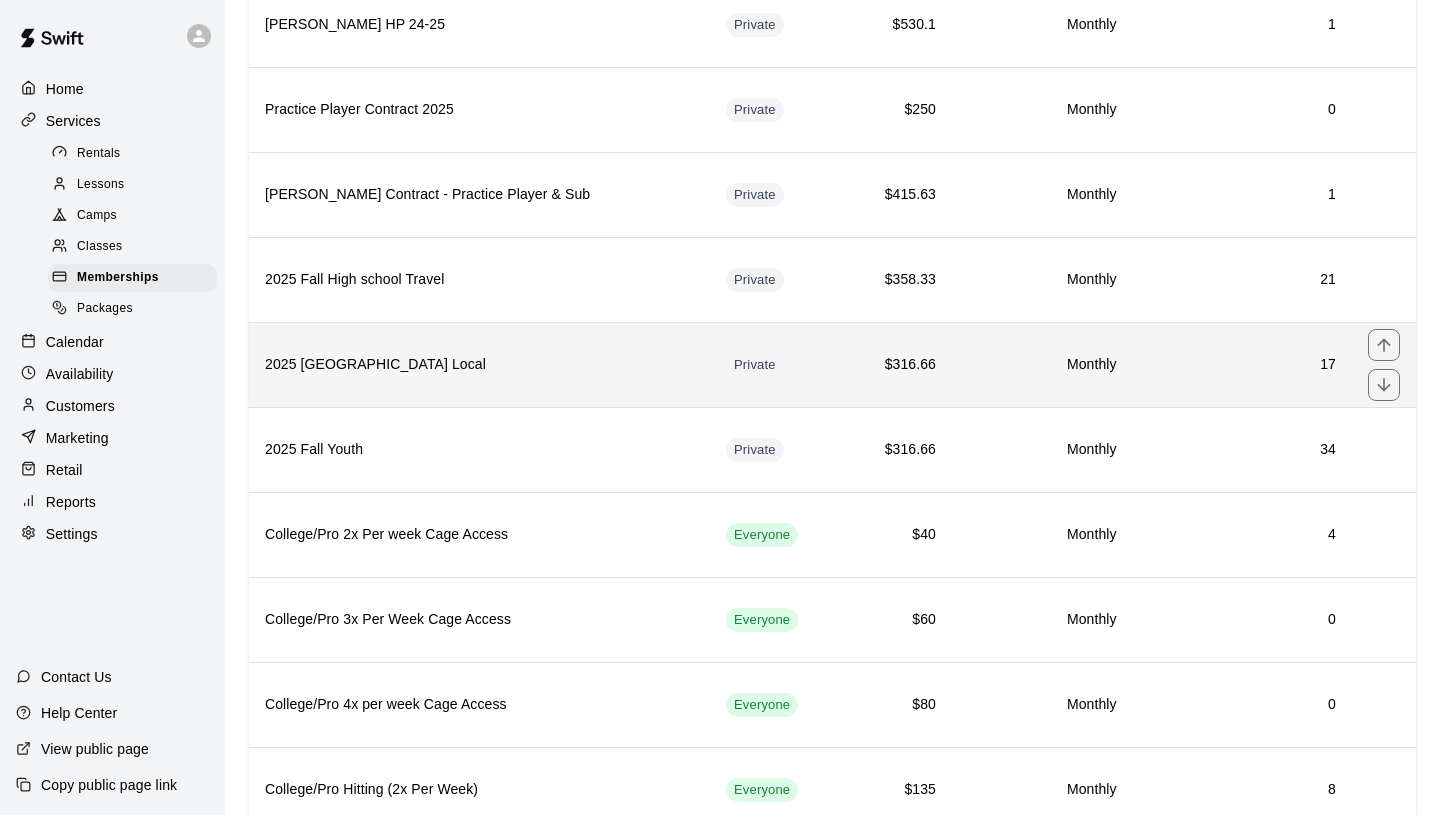 click on "2025 [GEOGRAPHIC_DATA] Local" at bounding box center (479, 364) 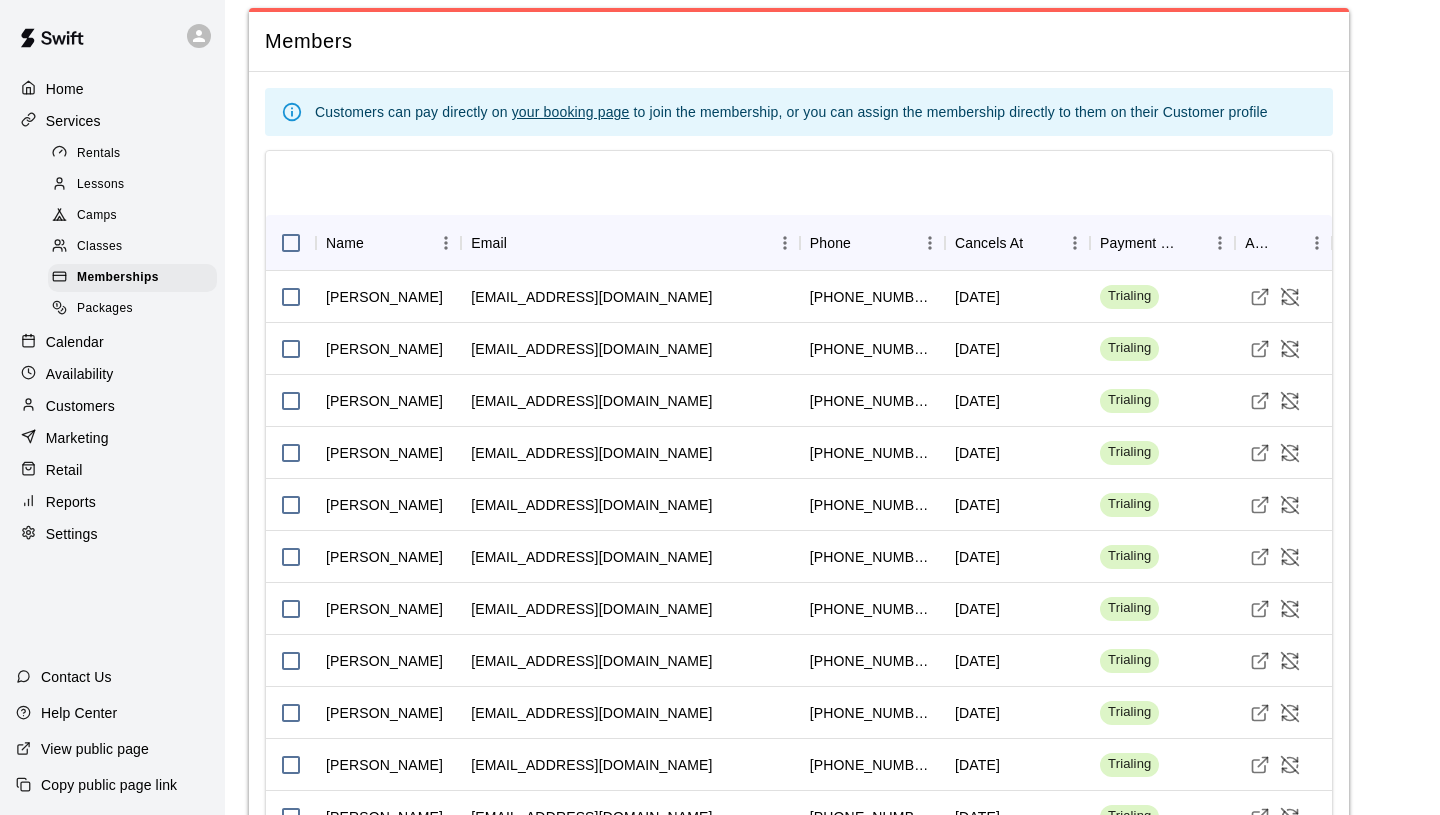 scroll, scrollTop: 1970, scrollLeft: 0, axis: vertical 